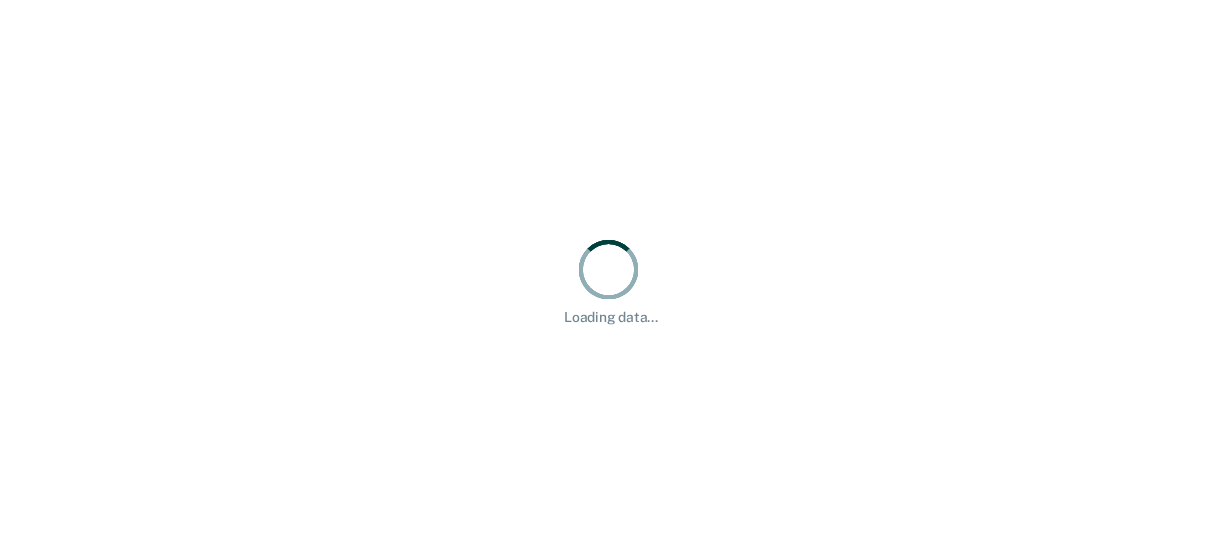 scroll, scrollTop: 0, scrollLeft: 0, axis: both 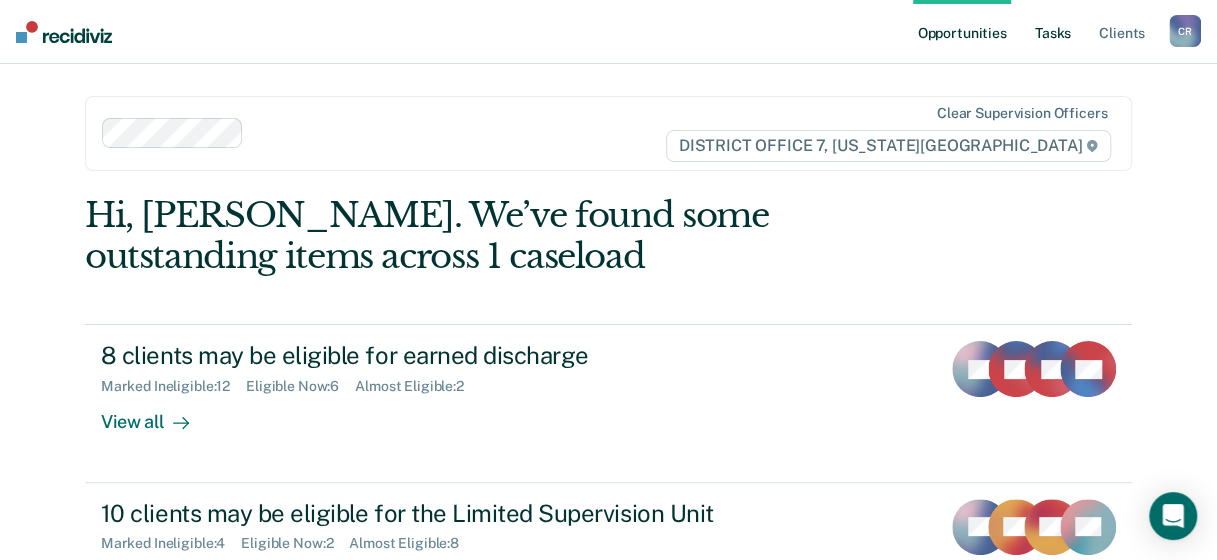 click on "Tasks" at bounding box center (1053, 32) 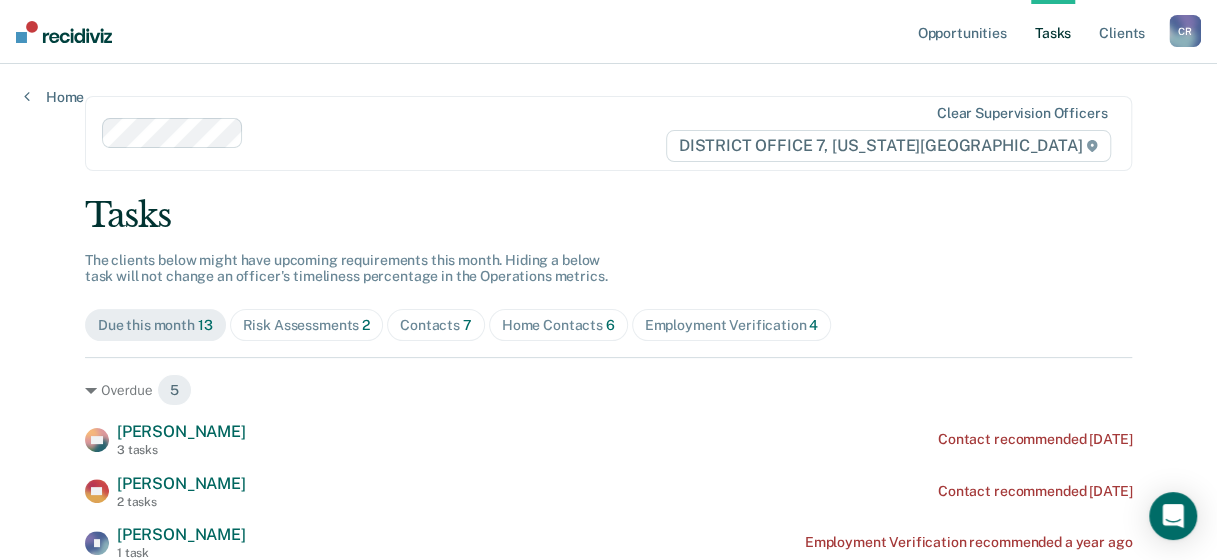 click on "Risk Assessments   2" at bounding box center [307, 325] 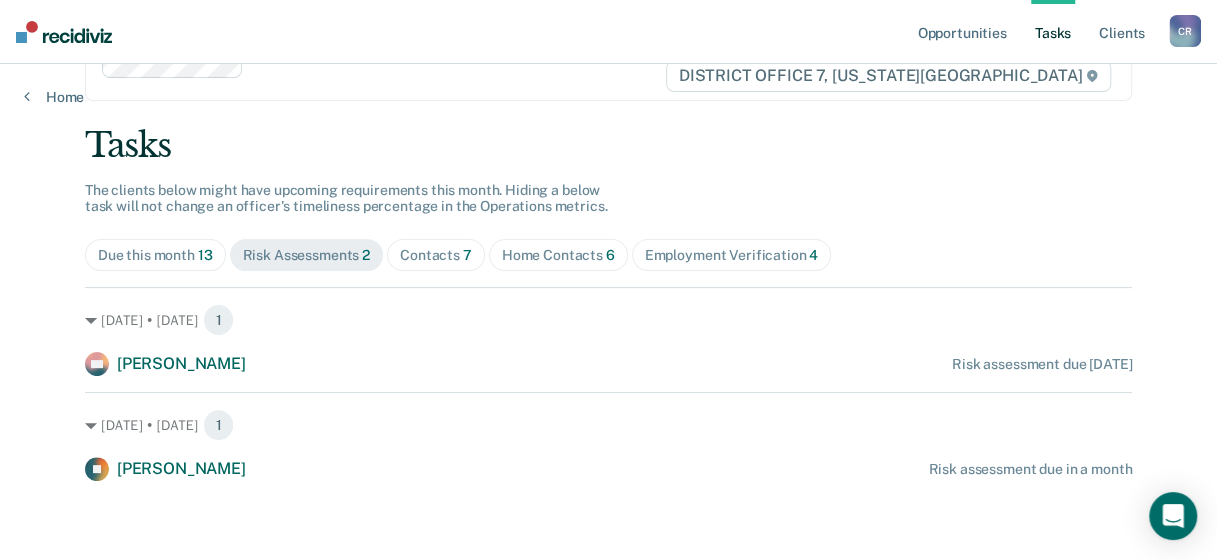 scroll, scrollTop: 0, scrollLeft: 0, axis: both 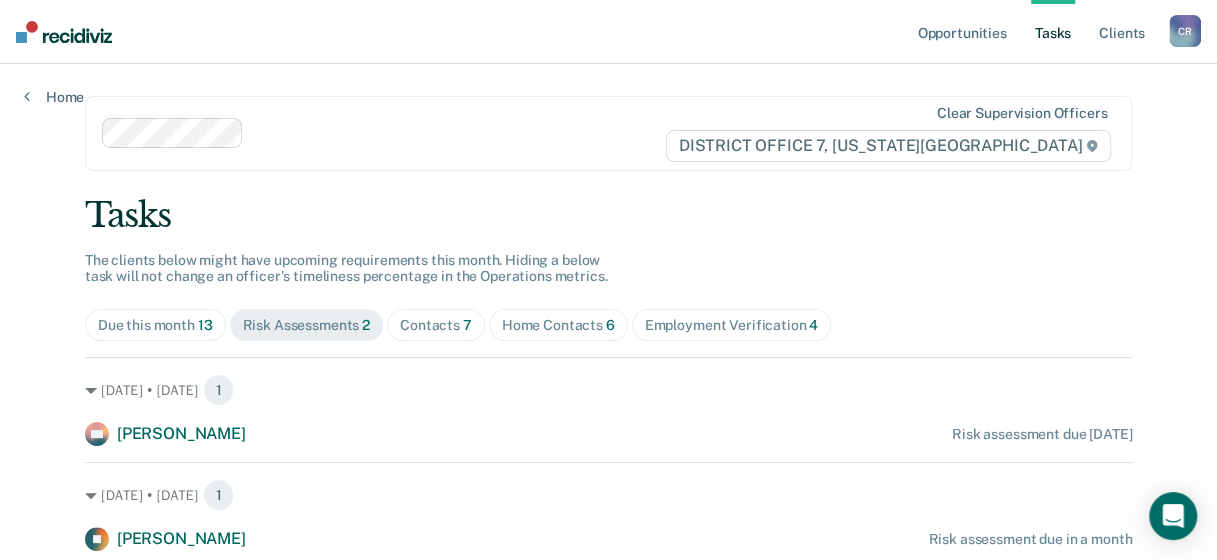 click on "Contacts   7" at bounding box center (436, 325) 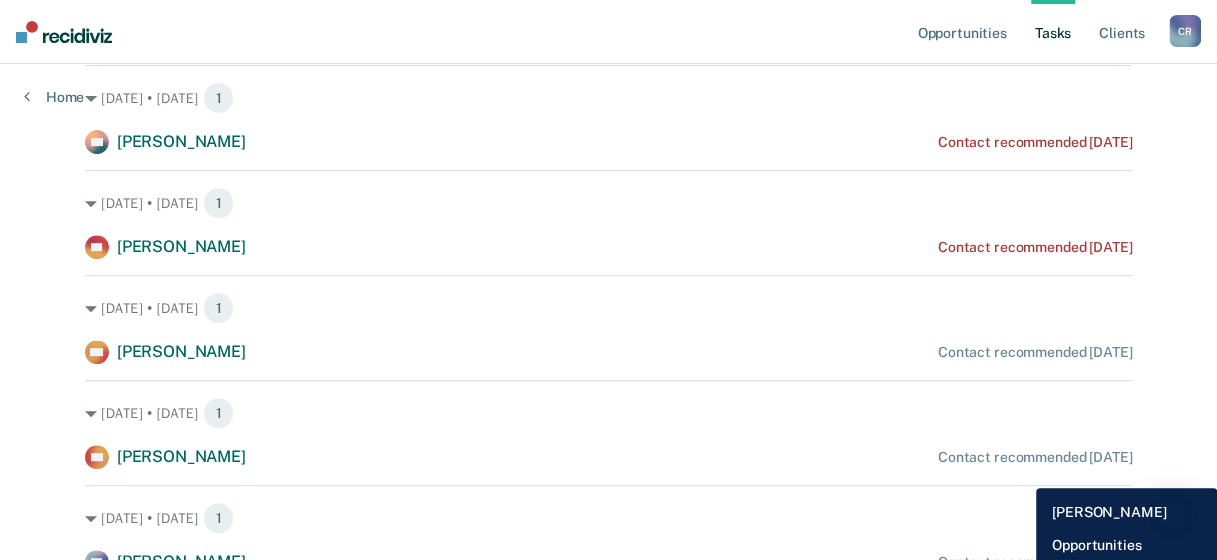 scroll, scrollTop: 200, scrollLeft: 0, axis: vertical 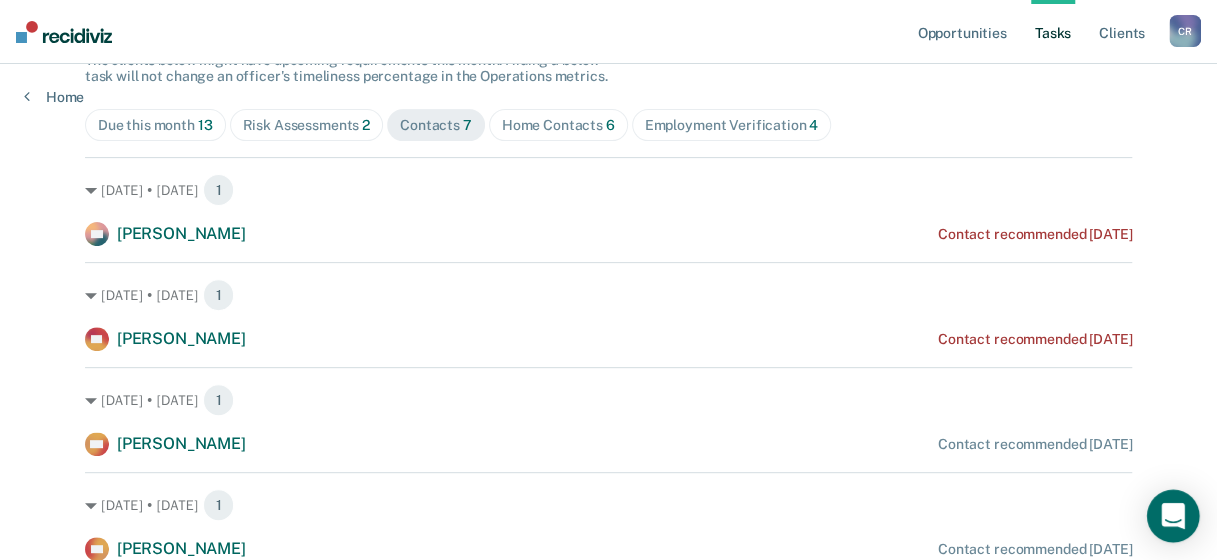 click at bounding box center (1173, 516) 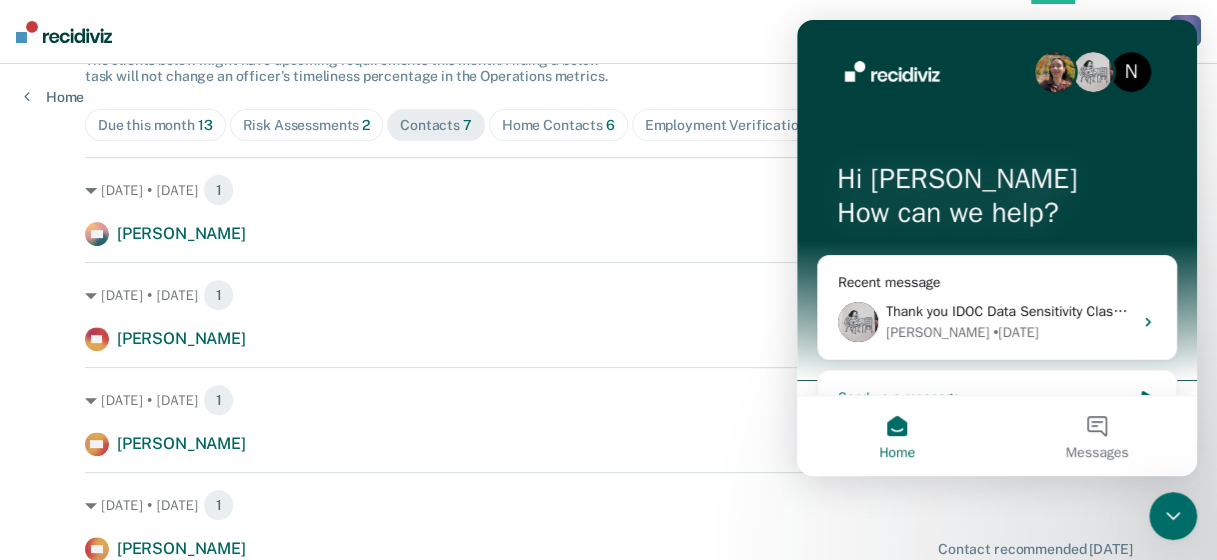 scroll, scrollTop: 0, scrollLeft: 0, axis: both 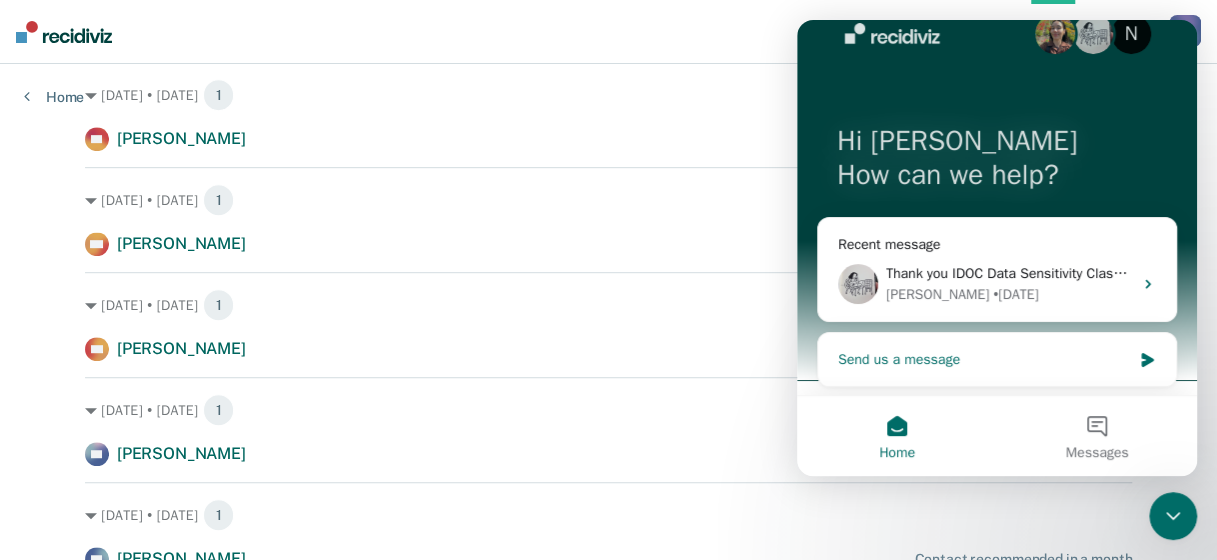 click on "Send us a message" at bounding box center (984, 359) 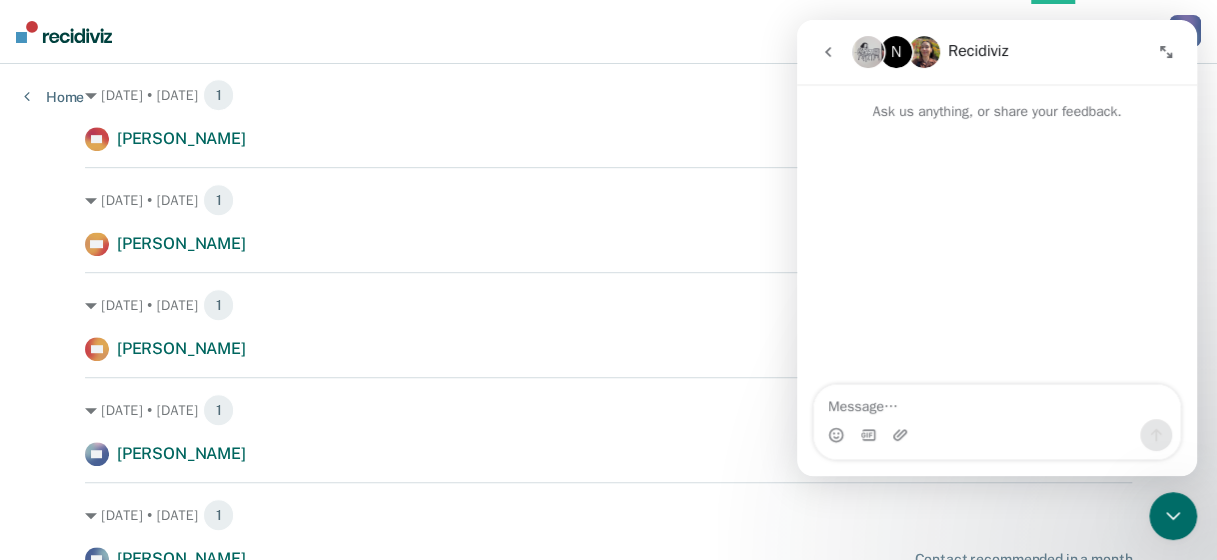 scroll, scrollTop: 0, scrollLeft: 0, axis: both 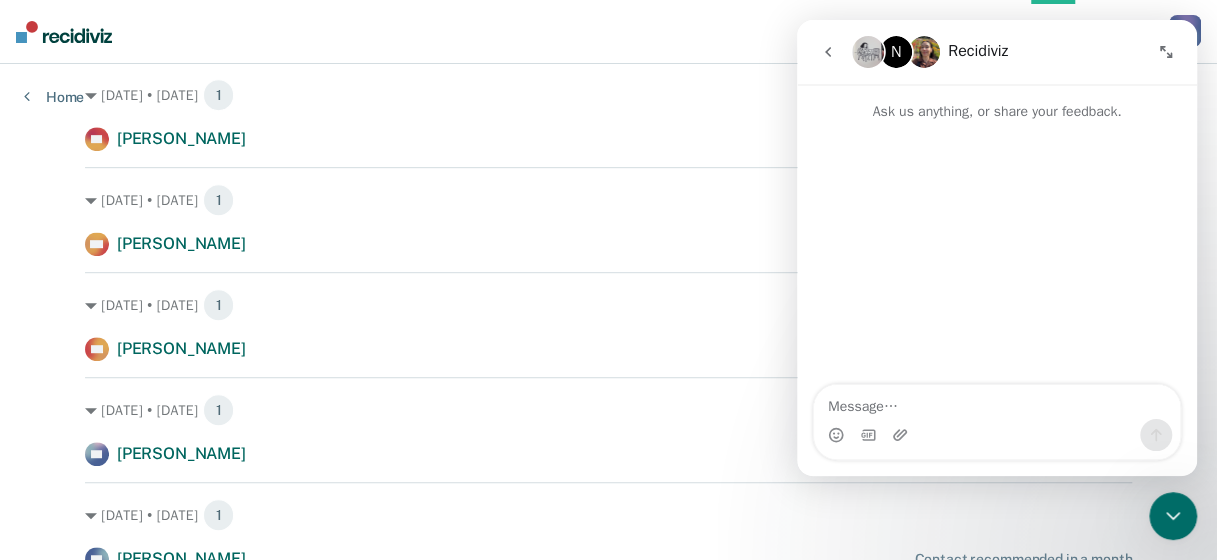 click at bounding box center (997, 402) 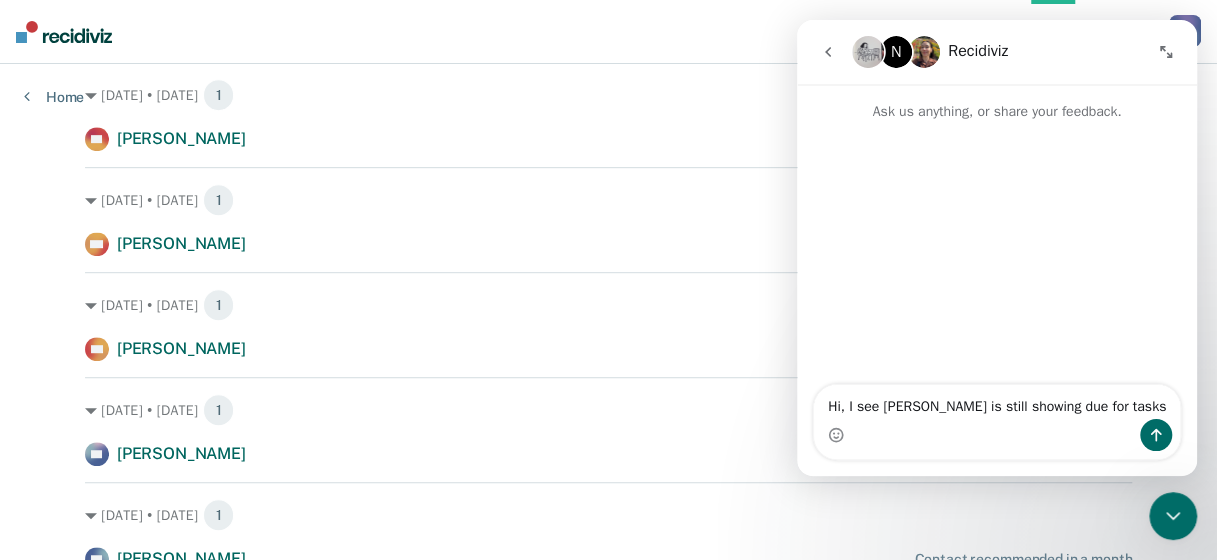 type on "Hi, I see nathan Ashton is still showing due for tasks." 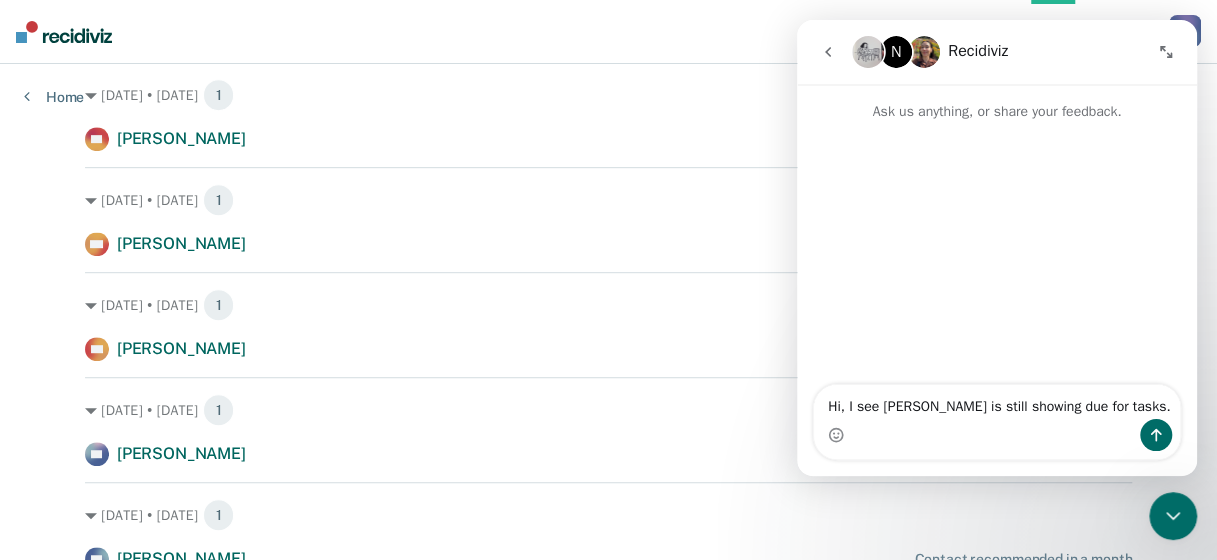 type 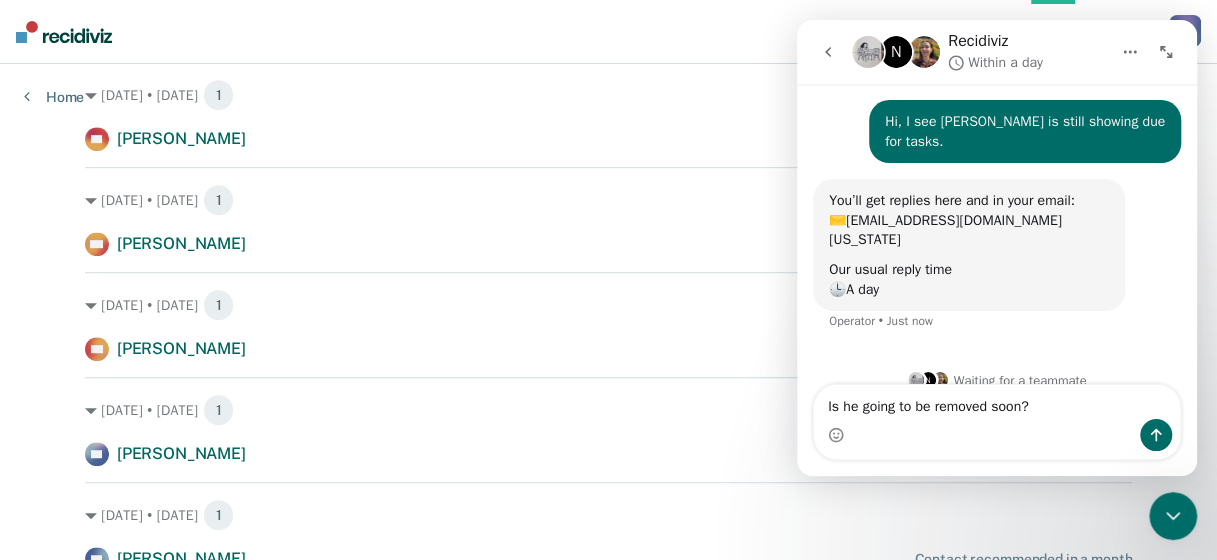 scroll, scrollTop: 49, scrollLeft: 0, axis: vertical 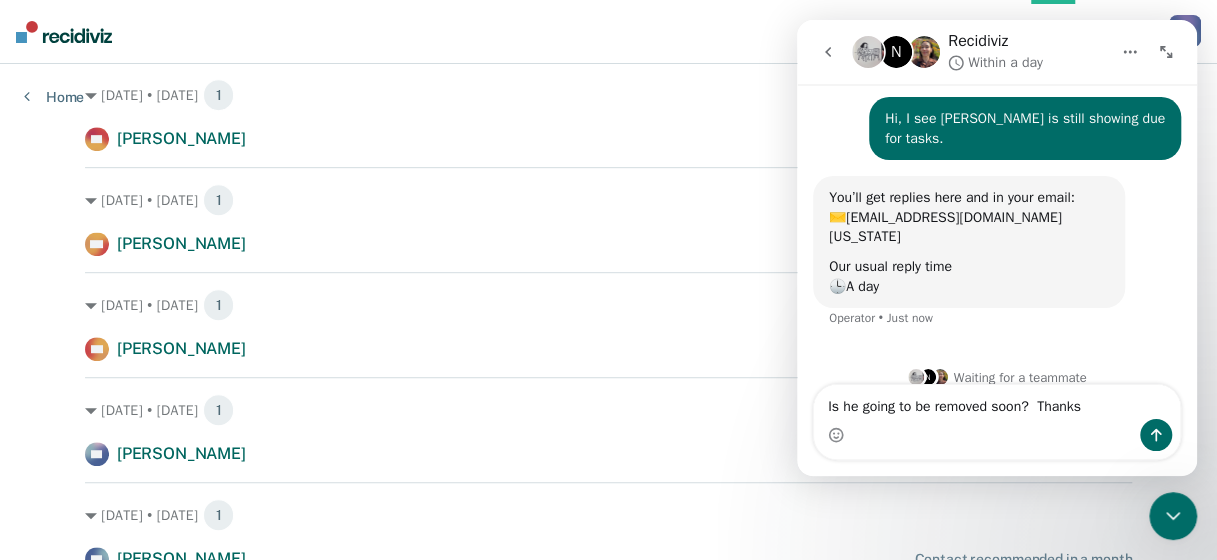 type on "Is he going to be removed soon?  Thanks" 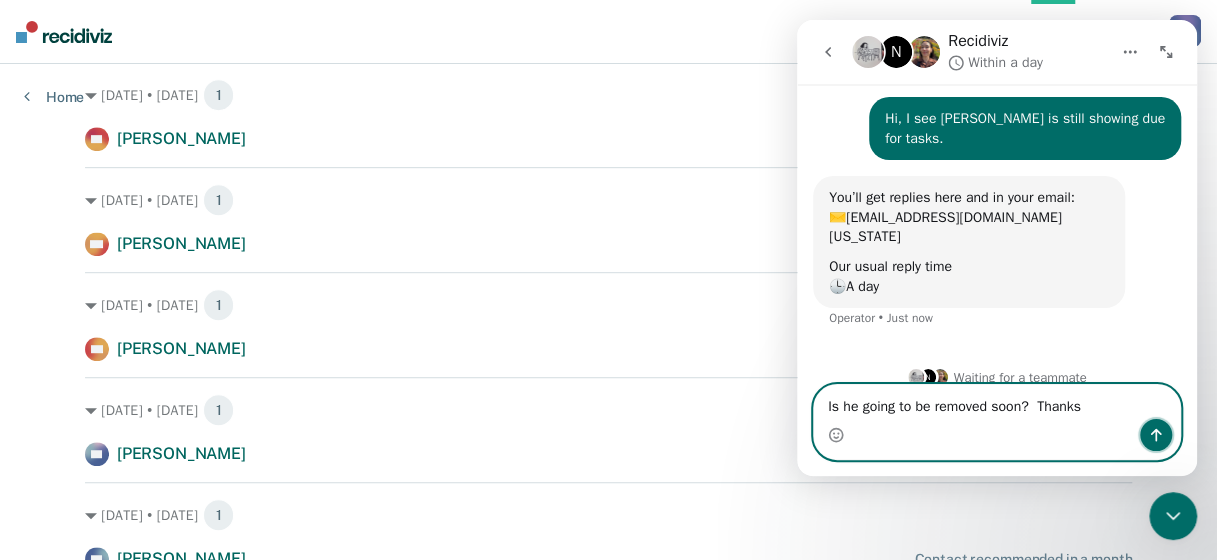 click at bounding box center (1156, 435) 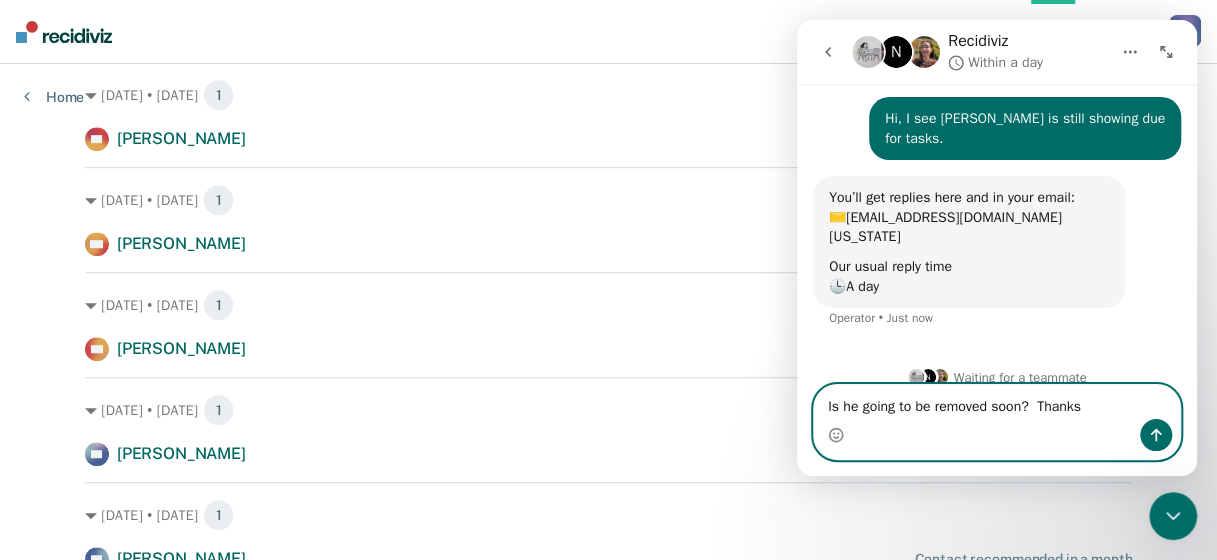 type 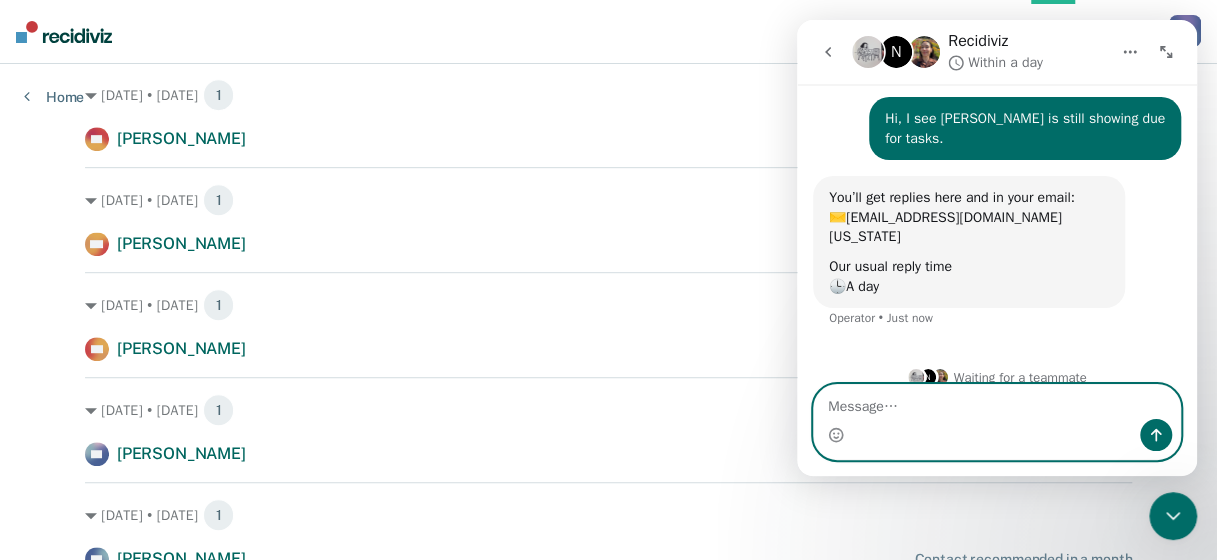 scroll, scrollTop: 109, scrollLeft: 0, axis: vertical 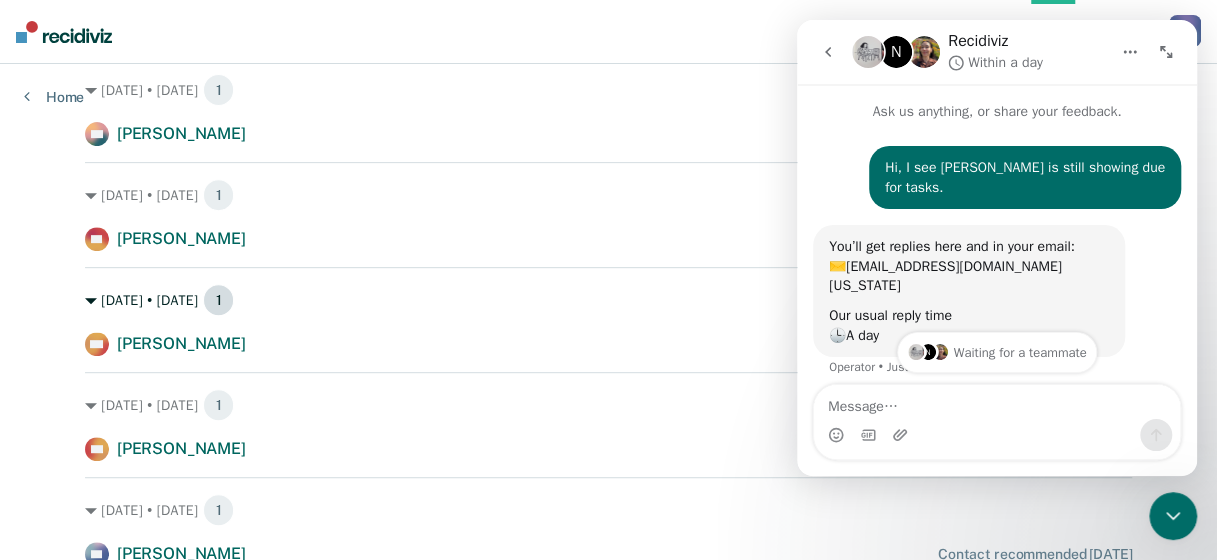 click on "Aug. 8 • Friday   1" at bounding box center (608, 300) 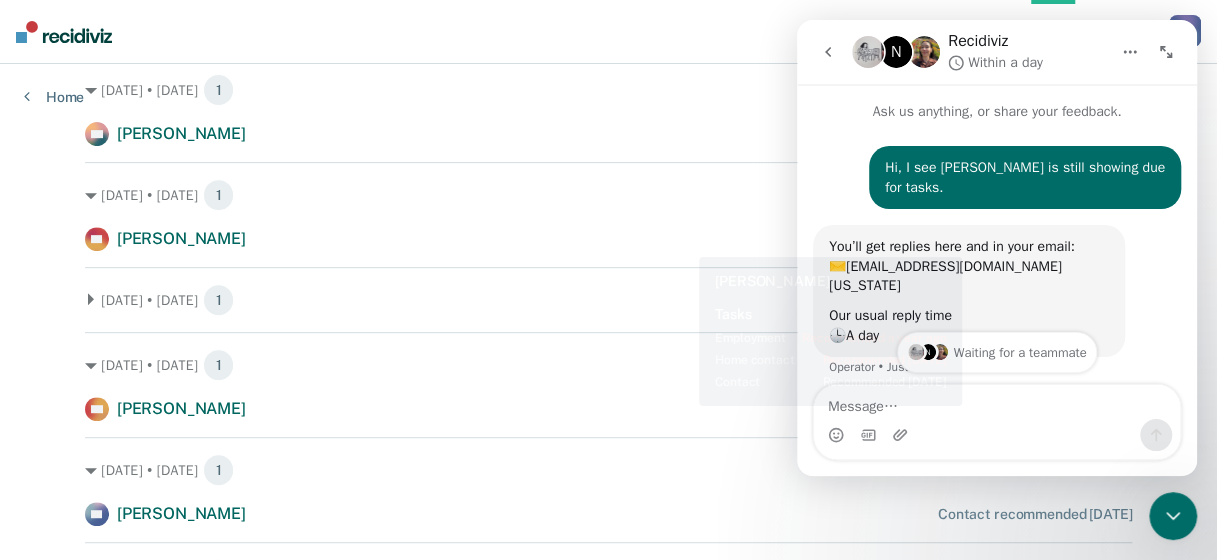 click on "Aug. 14 • Thursday   1 FW Felicia Walema Contact recommended in 21 days" at bounding box center (608, 376) 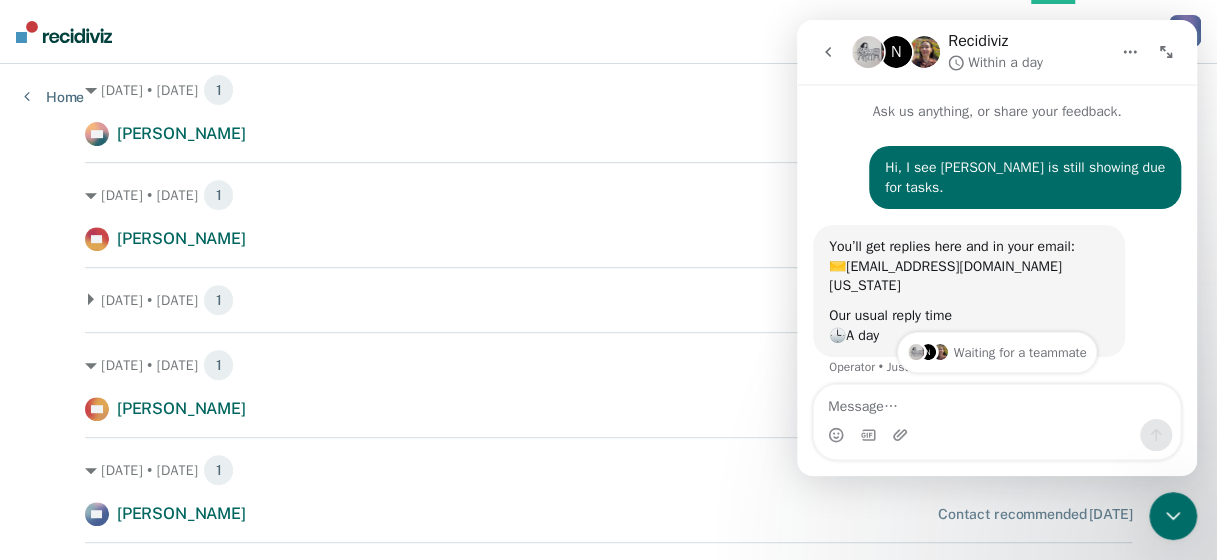 click at bounding box center (1130, 52) 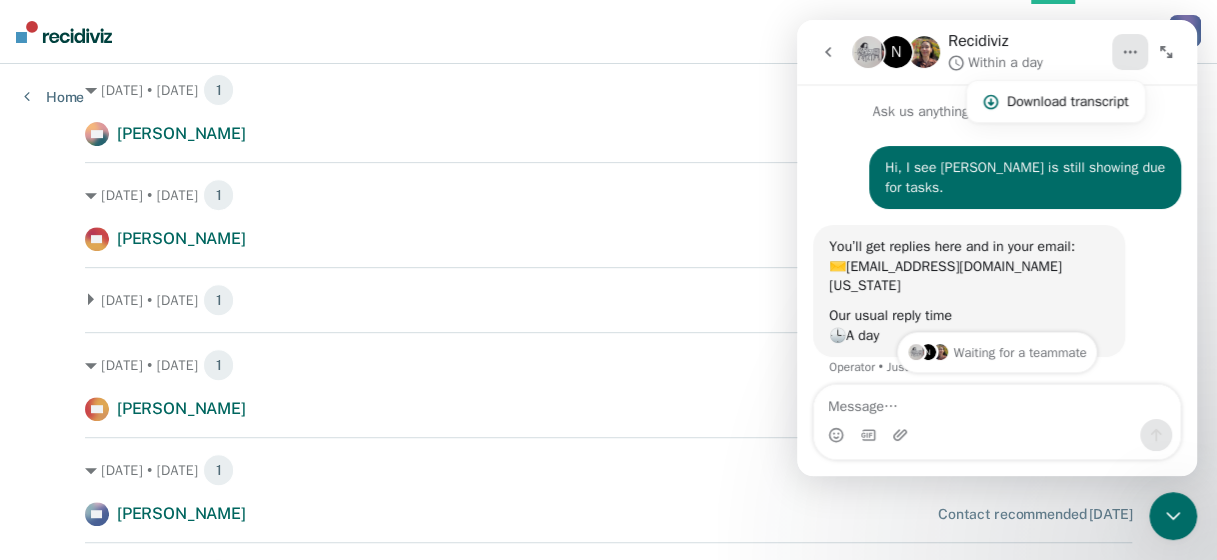 click at bounding box center (828, 52) 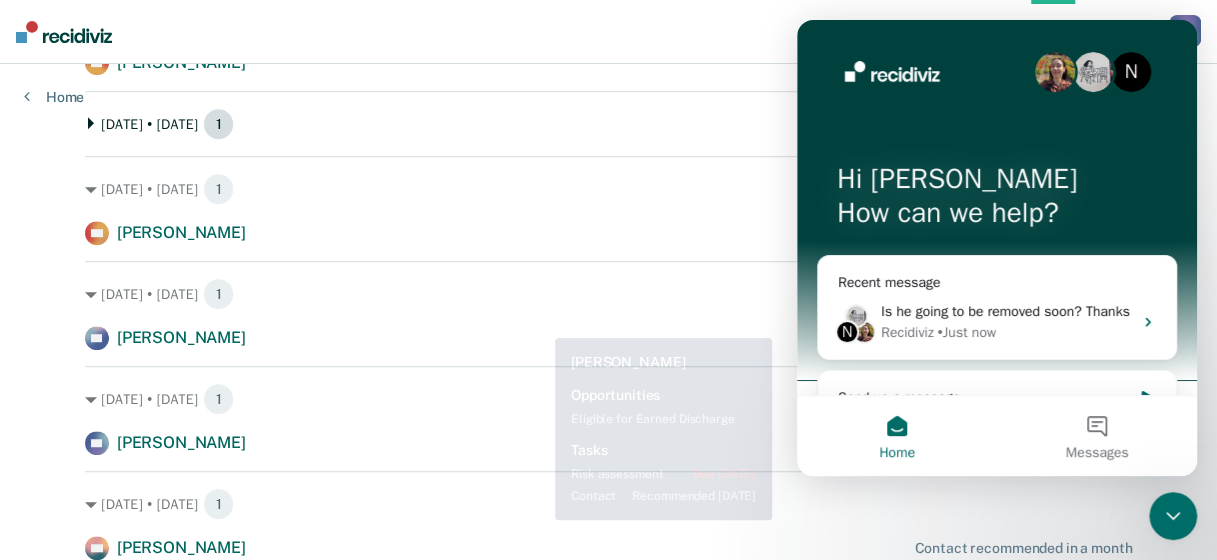 scroll, scrollTop: 355, scrollLeft: 0, axis: vertical 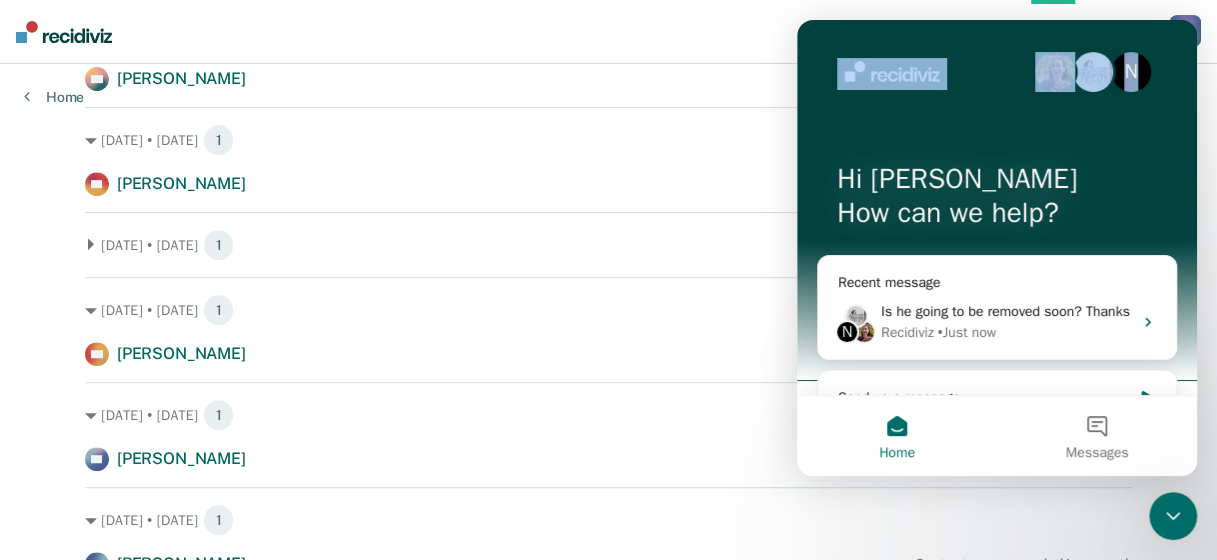 drag, startPoint x: 979, startPoint y: 46, endPoint x: 1492, endPoint y: 42, distance: 513.01556 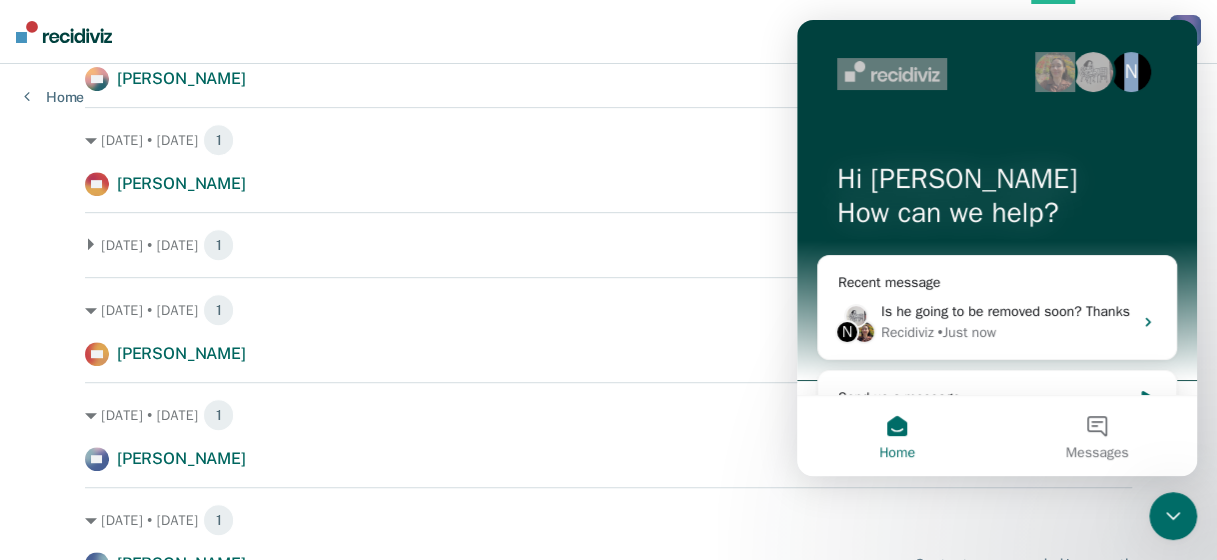 click on "Feb. 27 • Thursday   1 NA Nathan Ashton Contact recommended 5 months ago   Jul. 2 • Wednesday   1 DS David Smith Contact recommended 22 days ago   Aug. 8 • Friday   1 DM Dean Martin Contact recommended in 15 days   Aug. 14 • Thursday   1 FW Felicia Walema Contact recommended in 21 days   Aug. 15 • Friday   1 AR Aaron Roy Contact recommended in 22 days   Aug. 23 • Saturday   1 CP Charly Pongah Contact recommended in a month   Aug. 24 • Sunday   1 MT Micheal Thomas Contact recommended in a month" at bounding box center [608, 341] 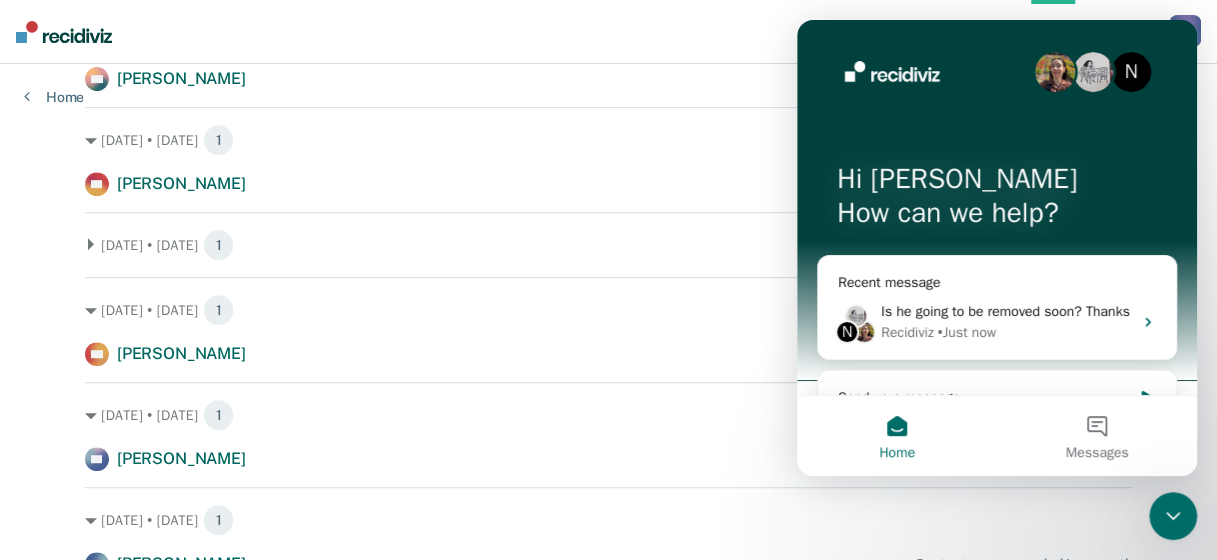 click on "N Hi Richard 👋 How can we help? Recent message N Is he going to be removed soon?  Thanks Recidiviz •  Just now Send us a message" at bounding box center [997, 227] 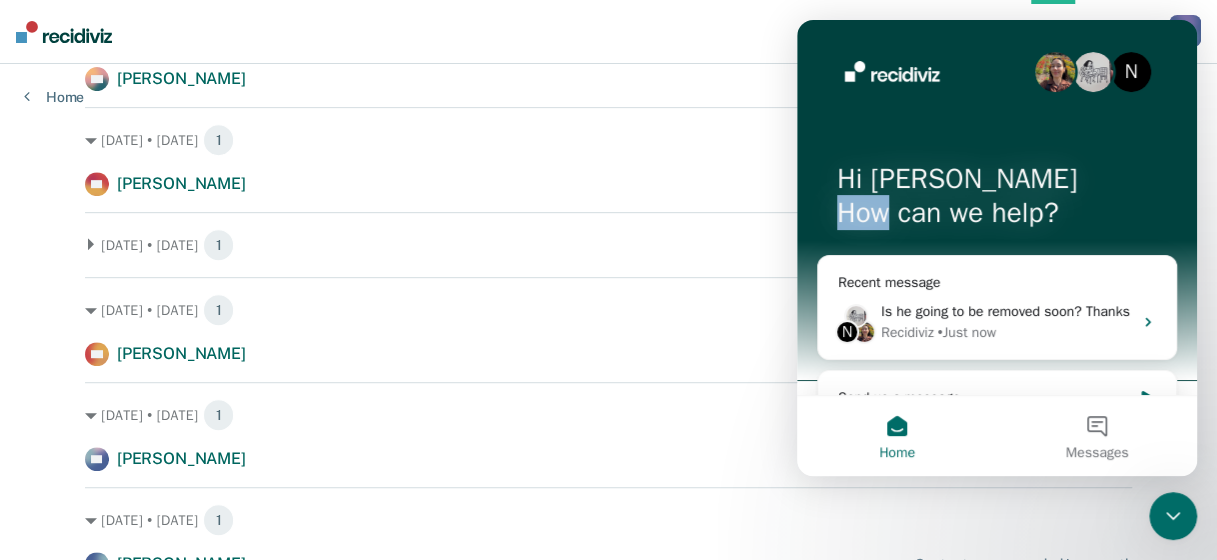 click on "N Hi Richard 👋 How can we help? Recent message N Is he going to be removed soon?  Thanks Recidiviz •  Just now Send us a message" at bounding box center [997, 227] 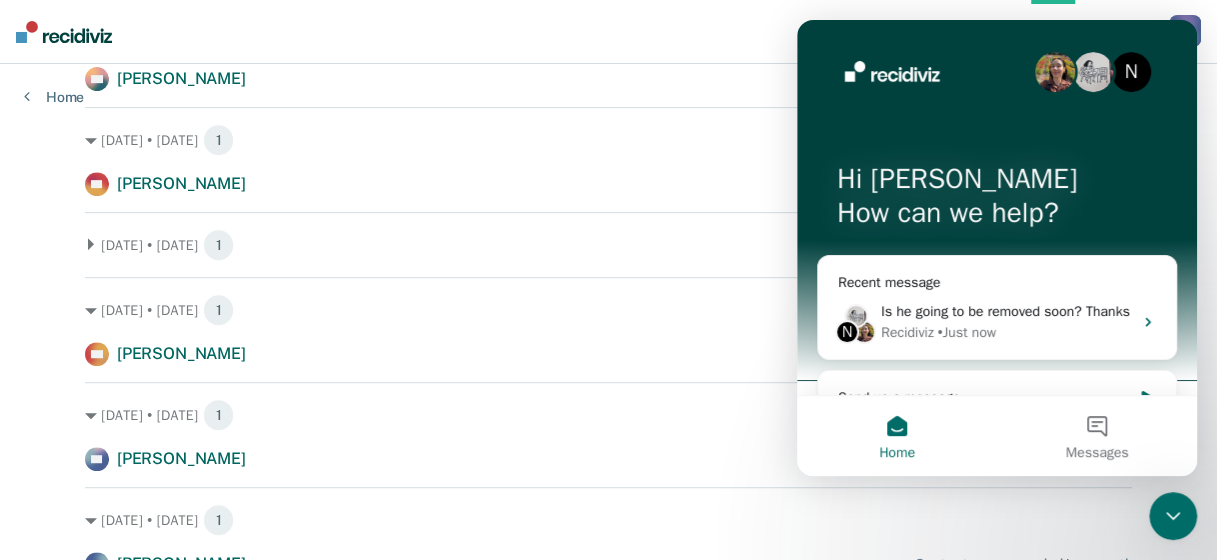 drag, startPoint x: 804, startPoint y: 348, endPoint x: 1073, endPoint y: 154, distance: 331.65796 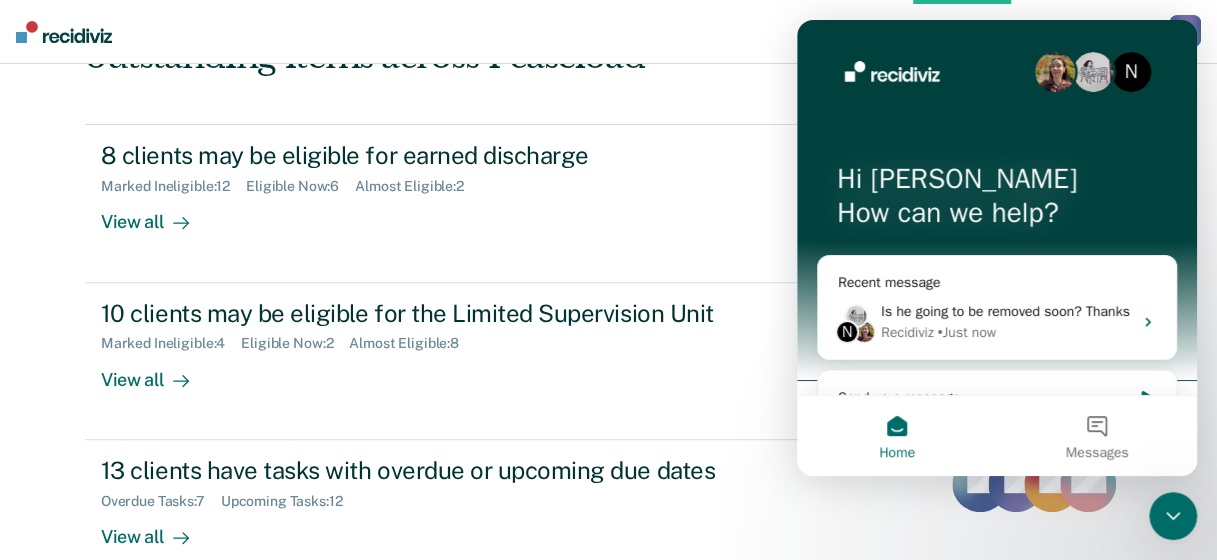 scroll, scrollTop: 0, scrollLeft: 0, axis: both 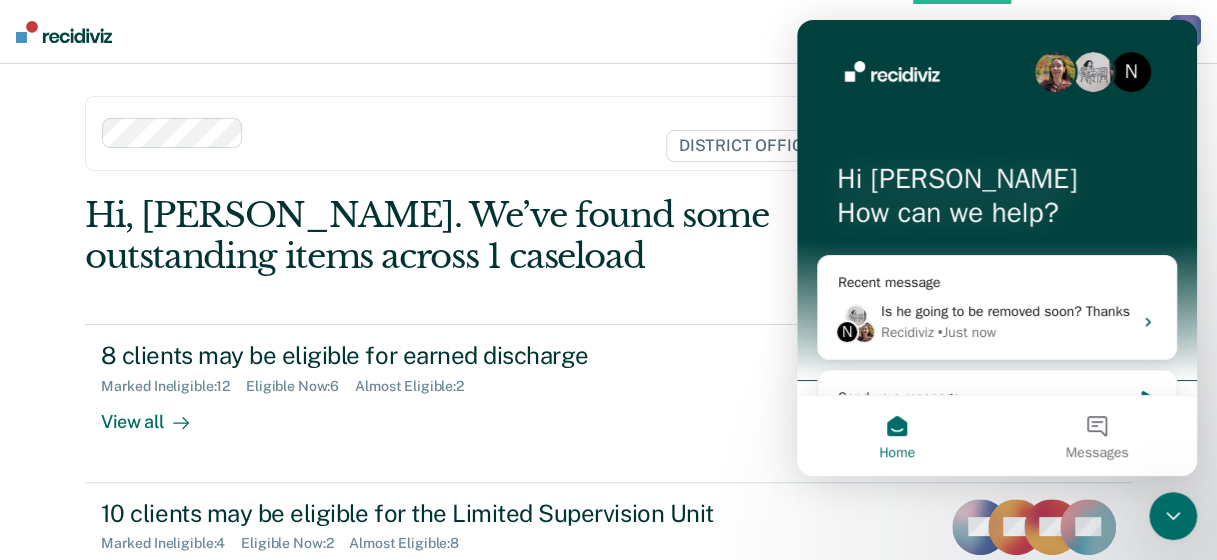 click on "N Hi Richard 👋 How can we help? Recent message N Is he going to be removed soon?  Thanks Recidiviz •  Just now Send us a message" at bounding box center (997, 227) 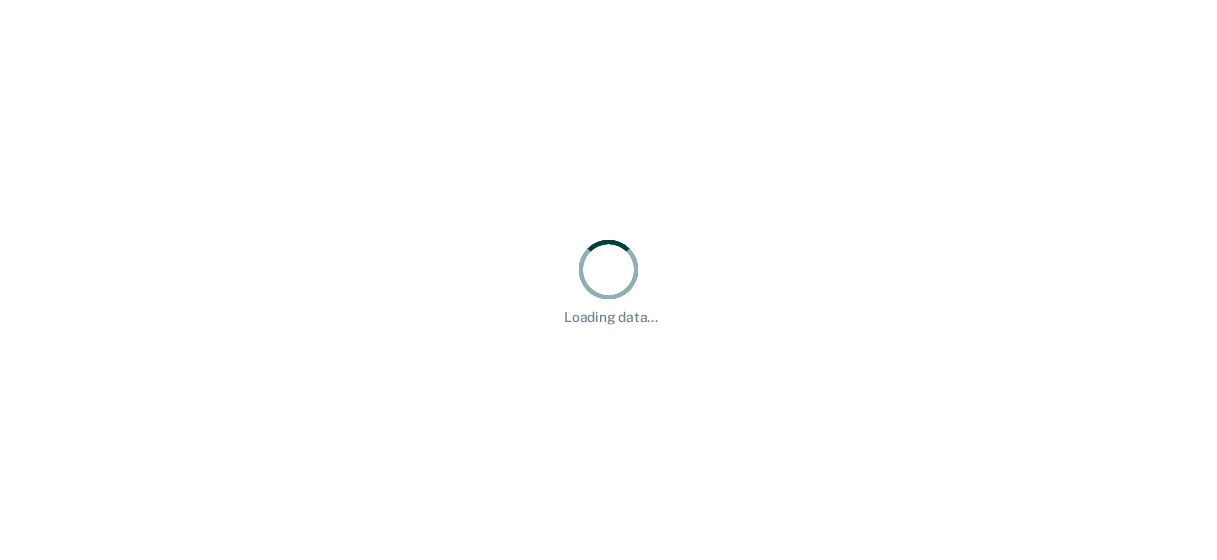 scroll, scrollTop: 0, scrollLeft: 0, axis: both 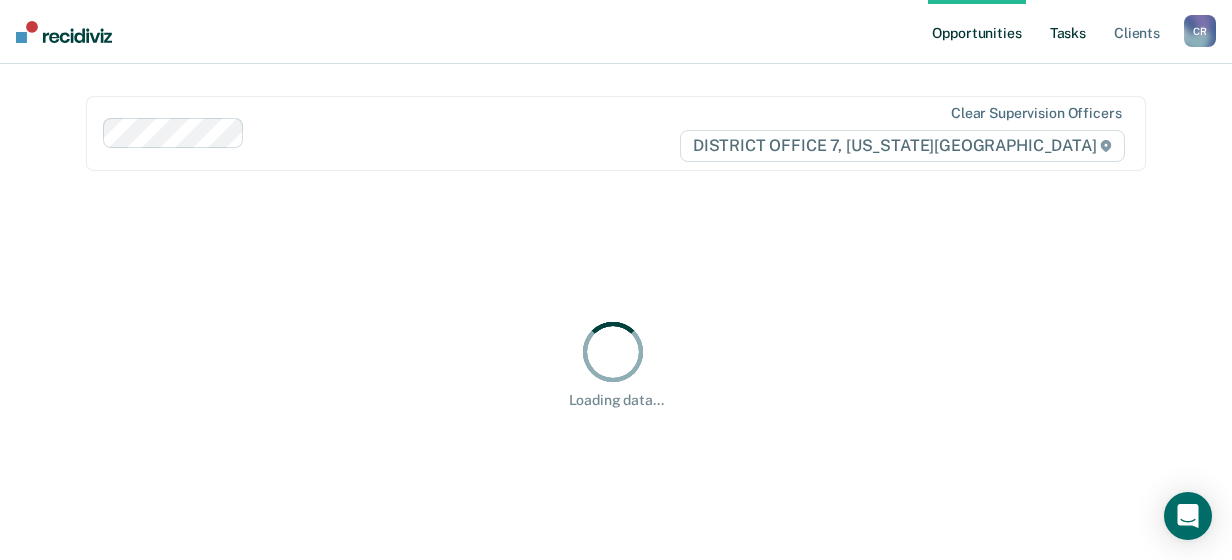 click on "Tasks" at bounding box center [1068, 32] 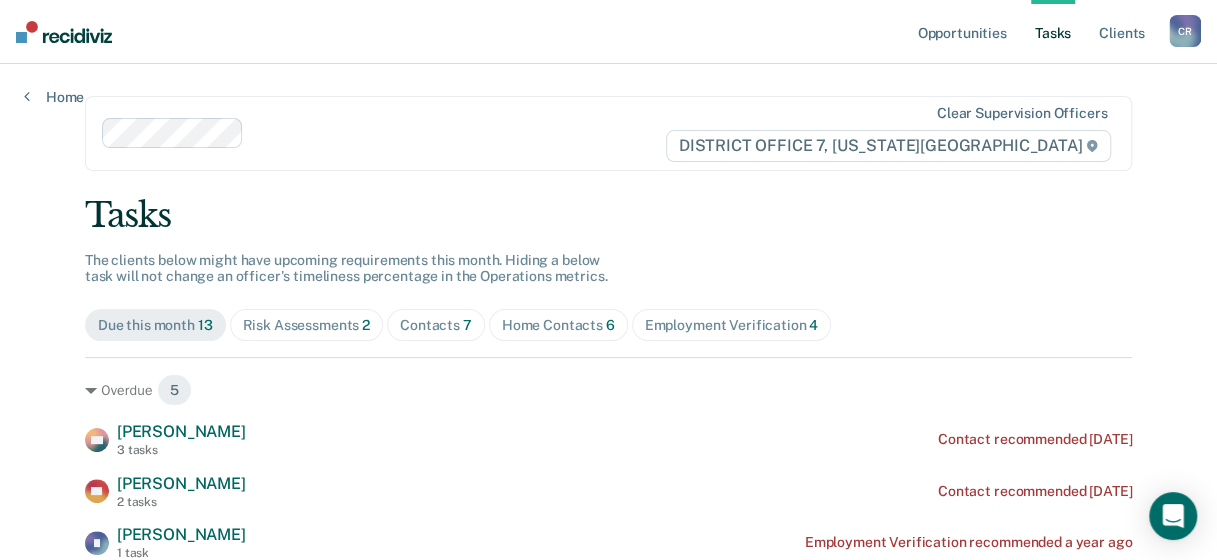 click on "Risk Assessments   2" at bounding box center [307, 325] 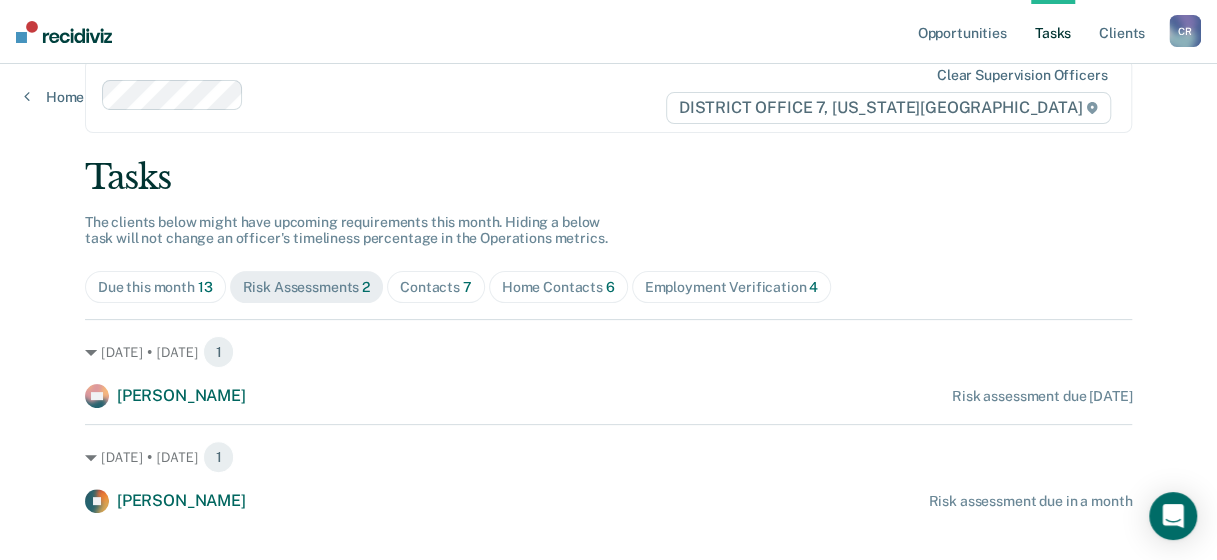 scroll, scrollTop: 70, scrollLeft: 0, axis: vertical 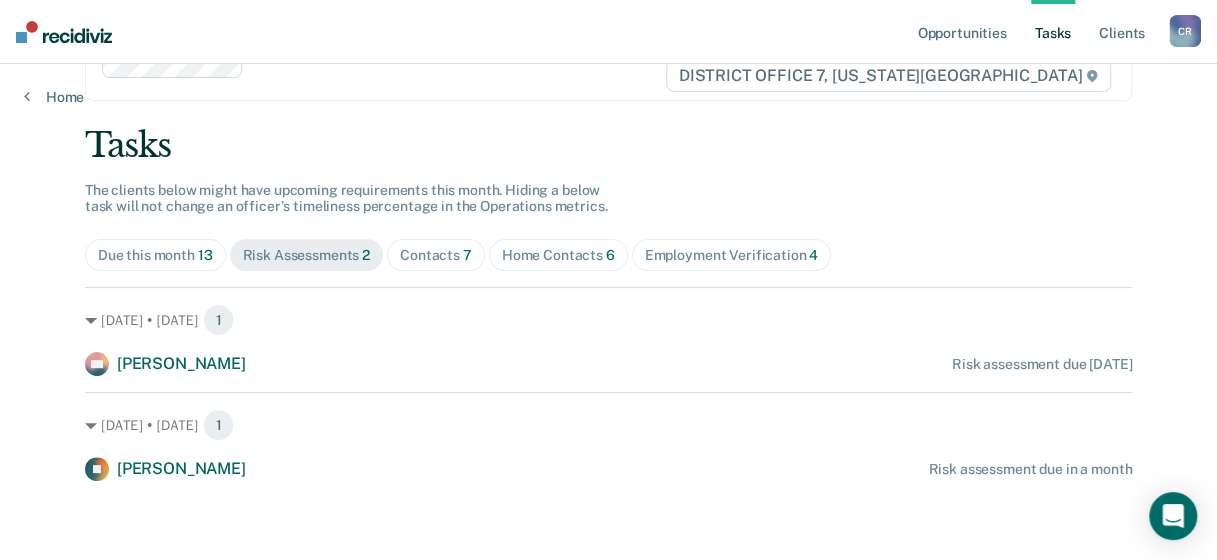 click on "Contacts   7" at bounding box center [436, 255] 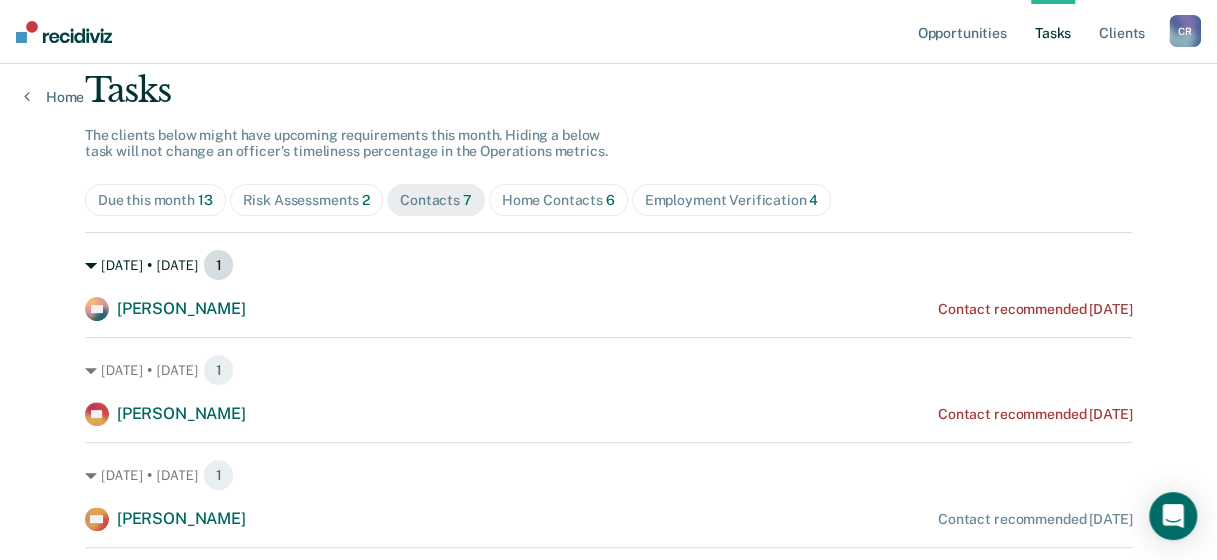 scroll, scrollTop: 170, scrollLeft: 0, axis: vertical 